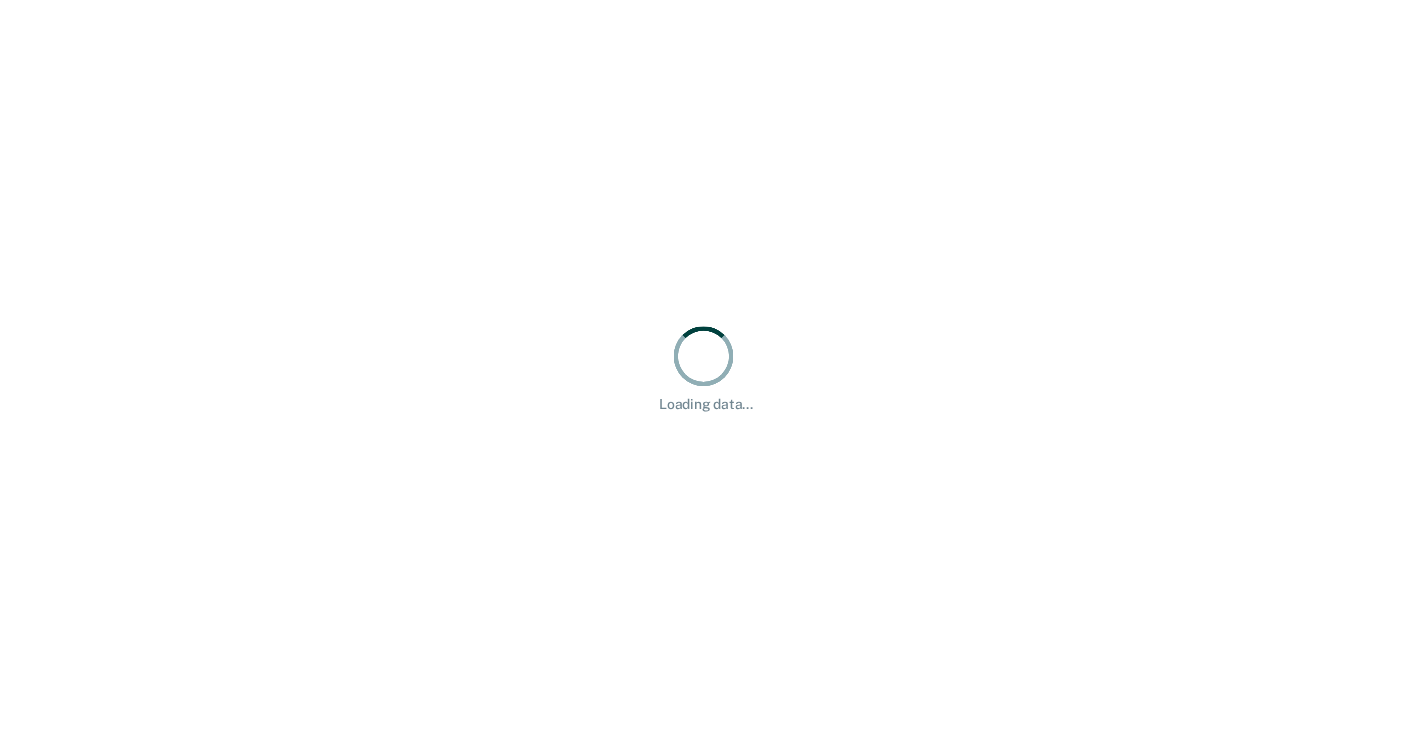 scroll, scrollTop: 0, scrollLeft: 0, axis: both 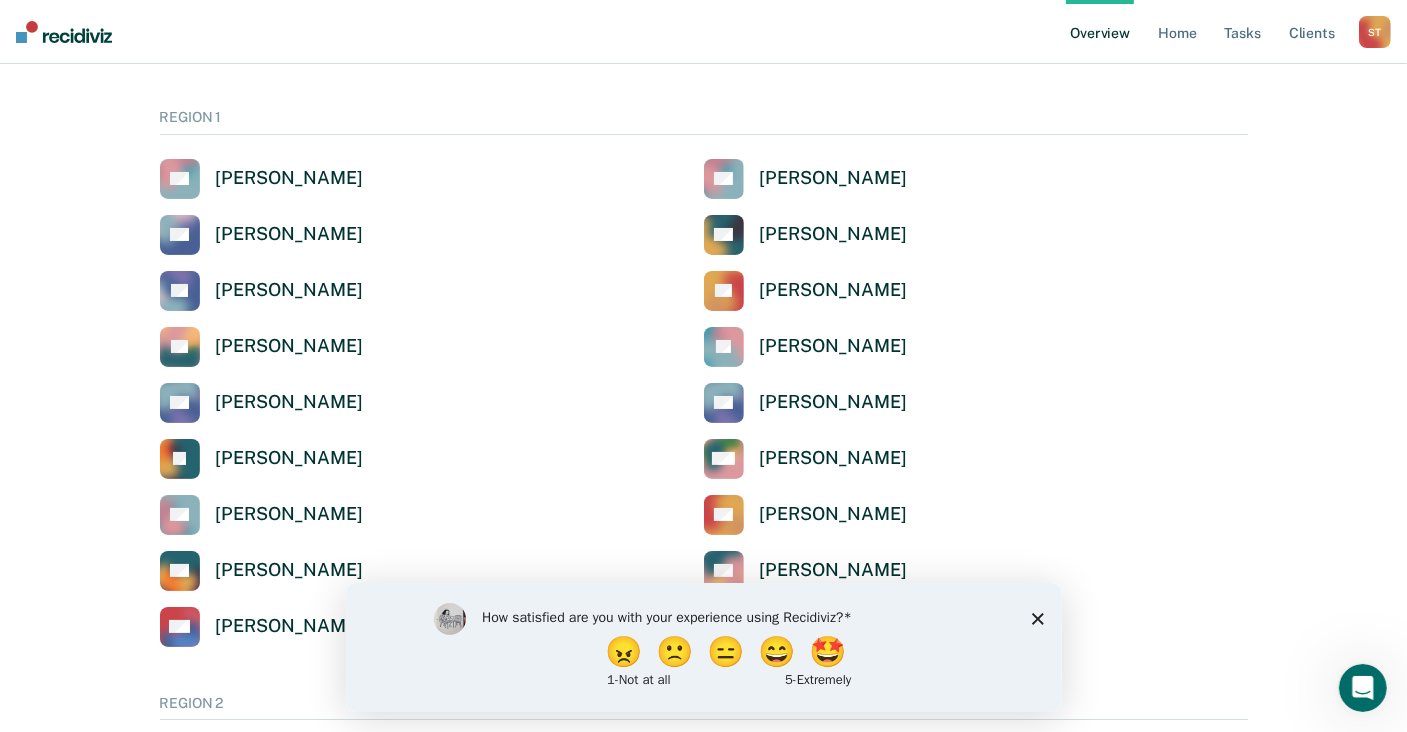drag, startPoint x: 1415, startPoint y: 57, endPoint x: 1084, endPoint y: 265, distance: 390.92838 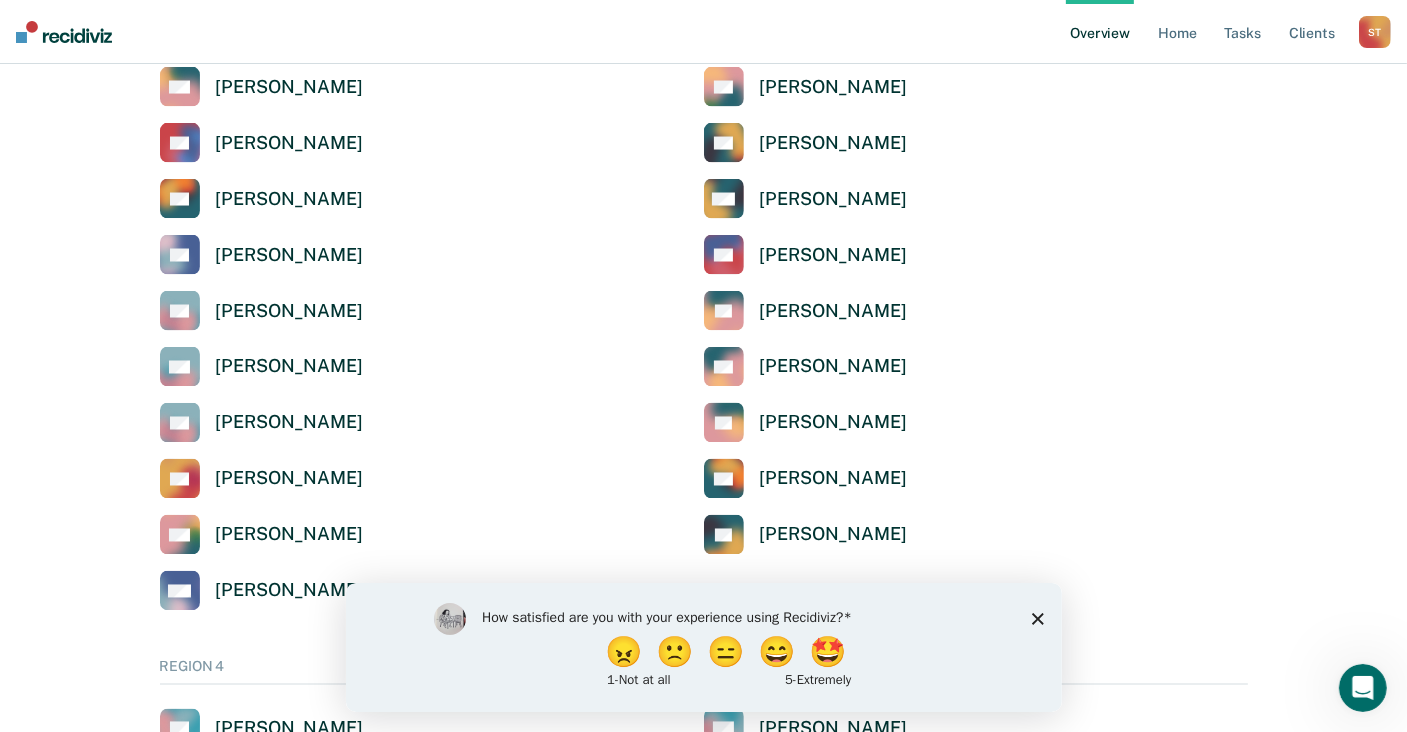 scroll, scrollTop: 3200, scrollLeft: 0, axis: vertical 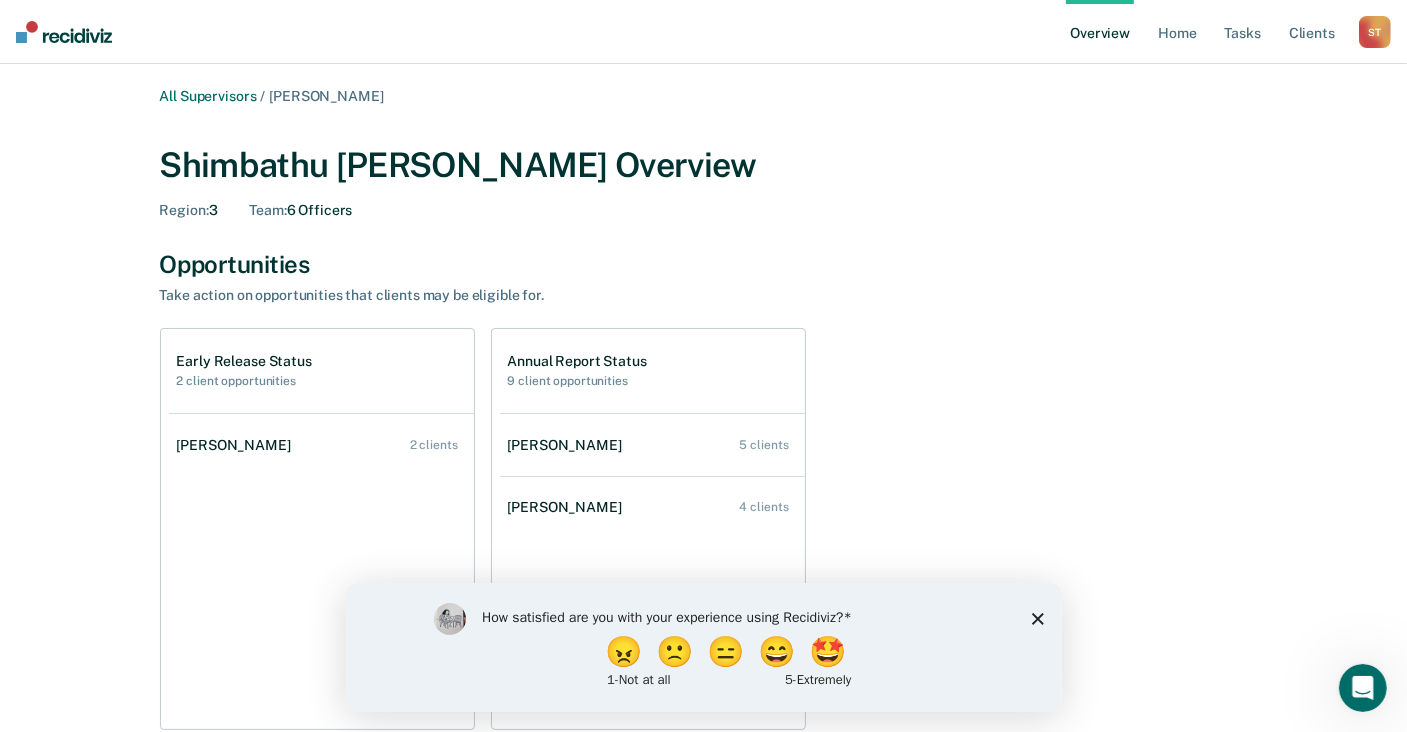 click on "2 client opportunities" at bounding box center (244, 381) 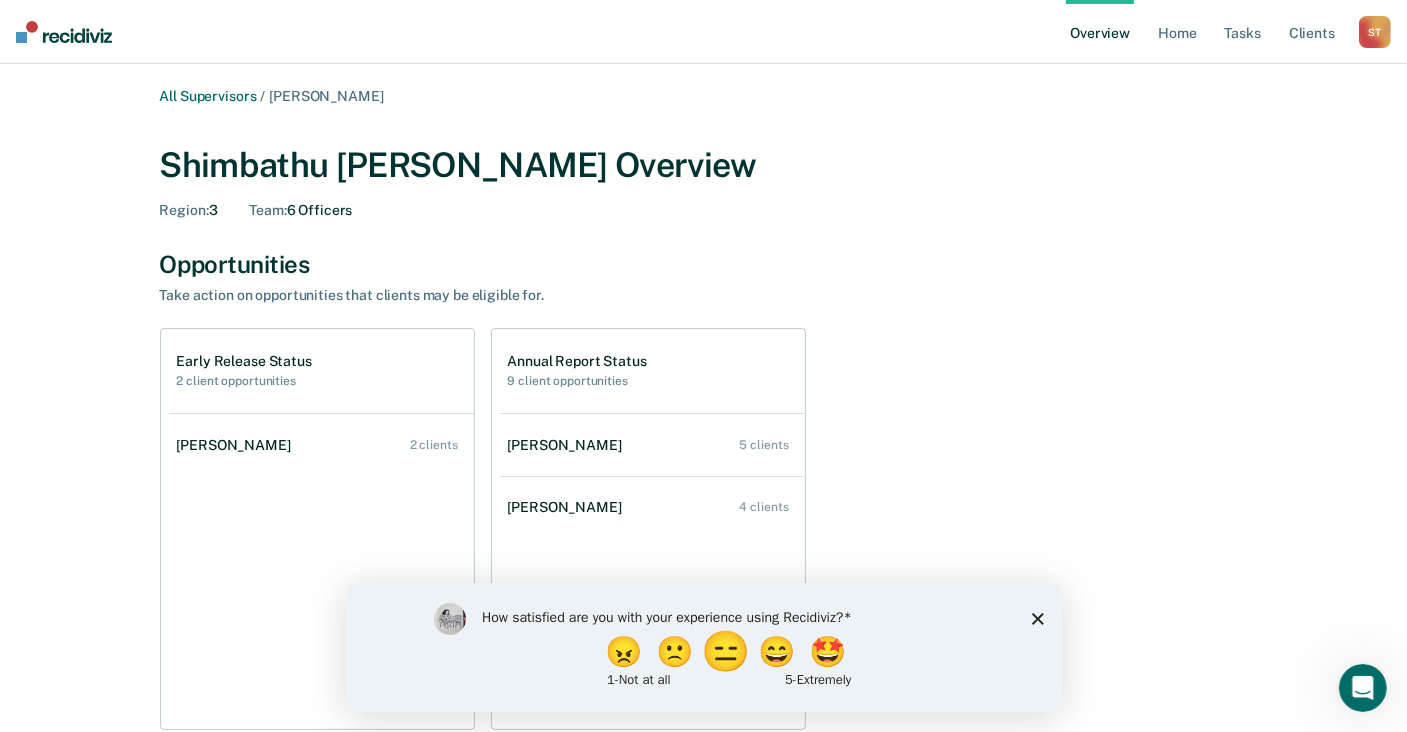 click on "😑" at bounding box center (727, 651) 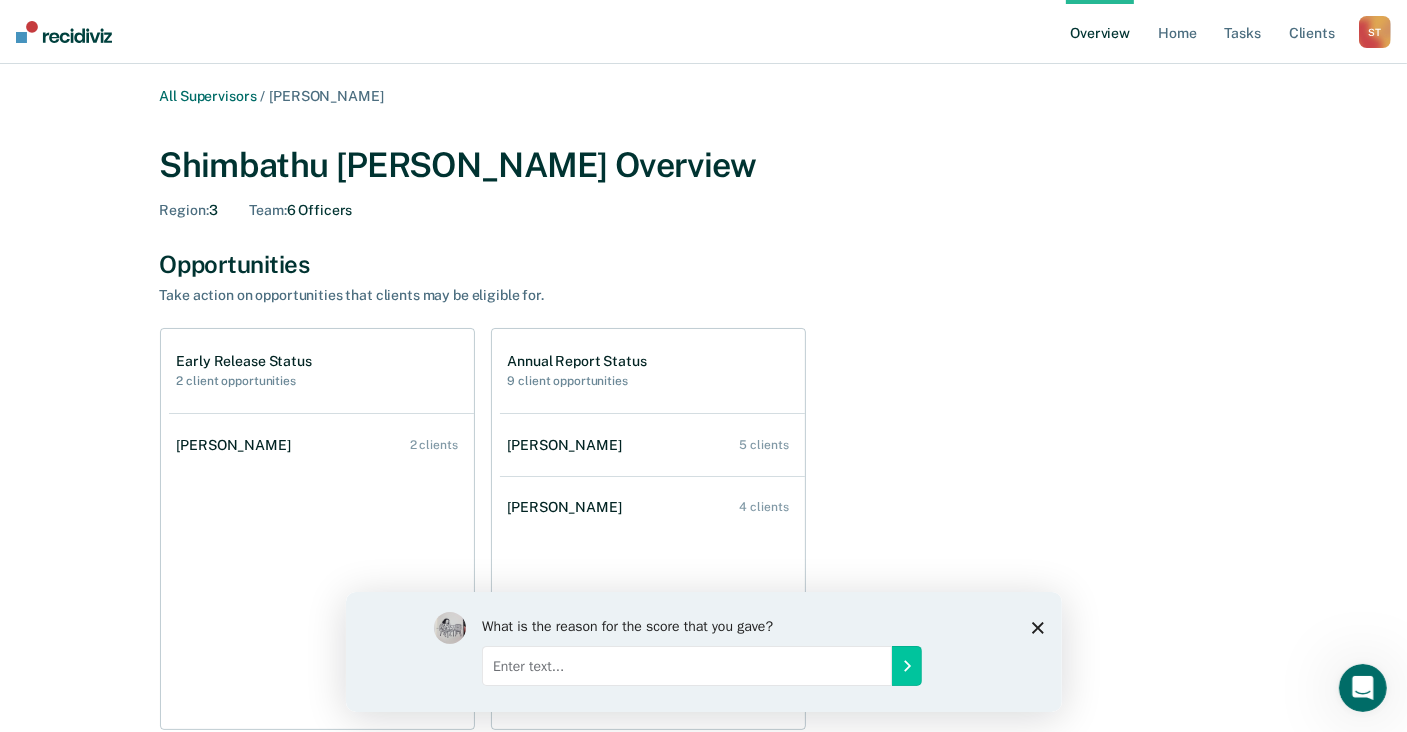 click 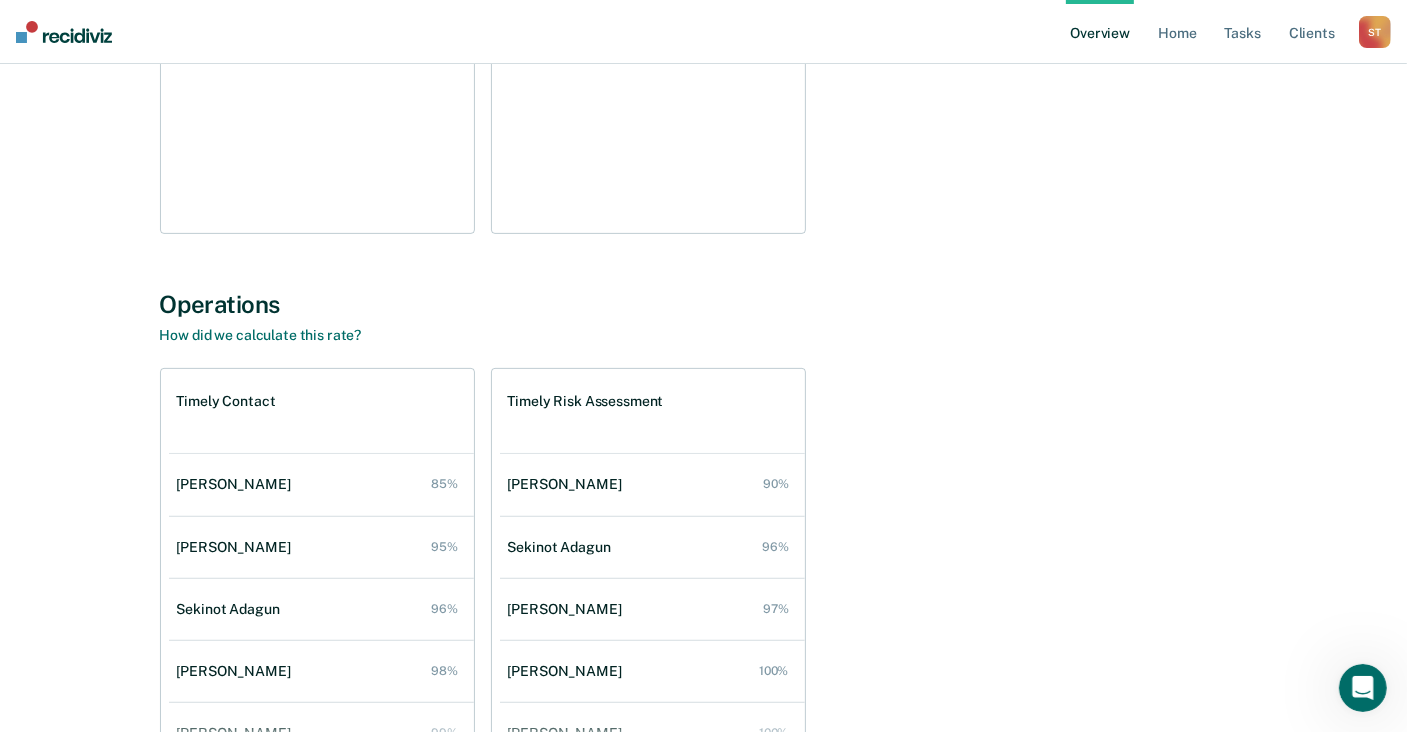 scroll, scrollTop: 500, scrollLeft: 0, axis: vertical 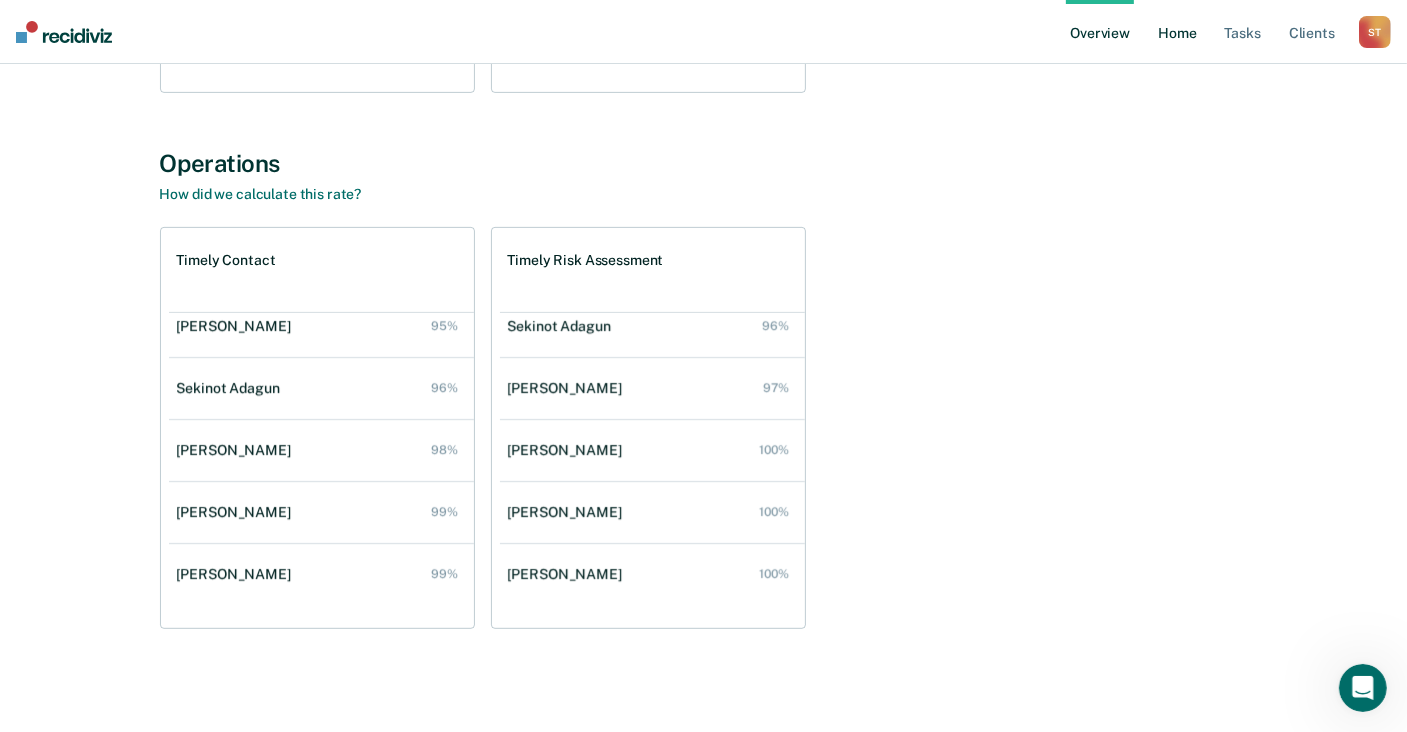 click on "Home" at bounding box center (1177, 32) 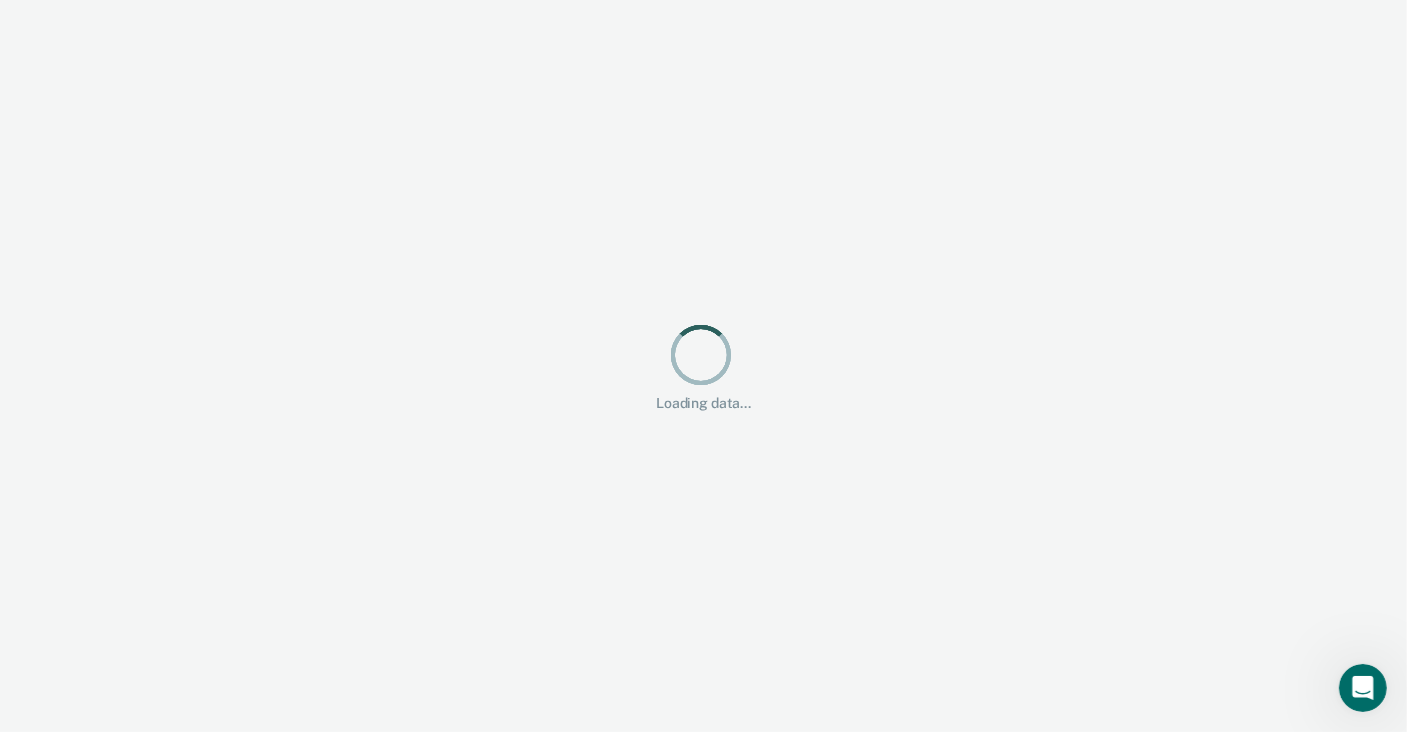 scroll, scrollTop: 0, scrollLeft: 0, axis: both 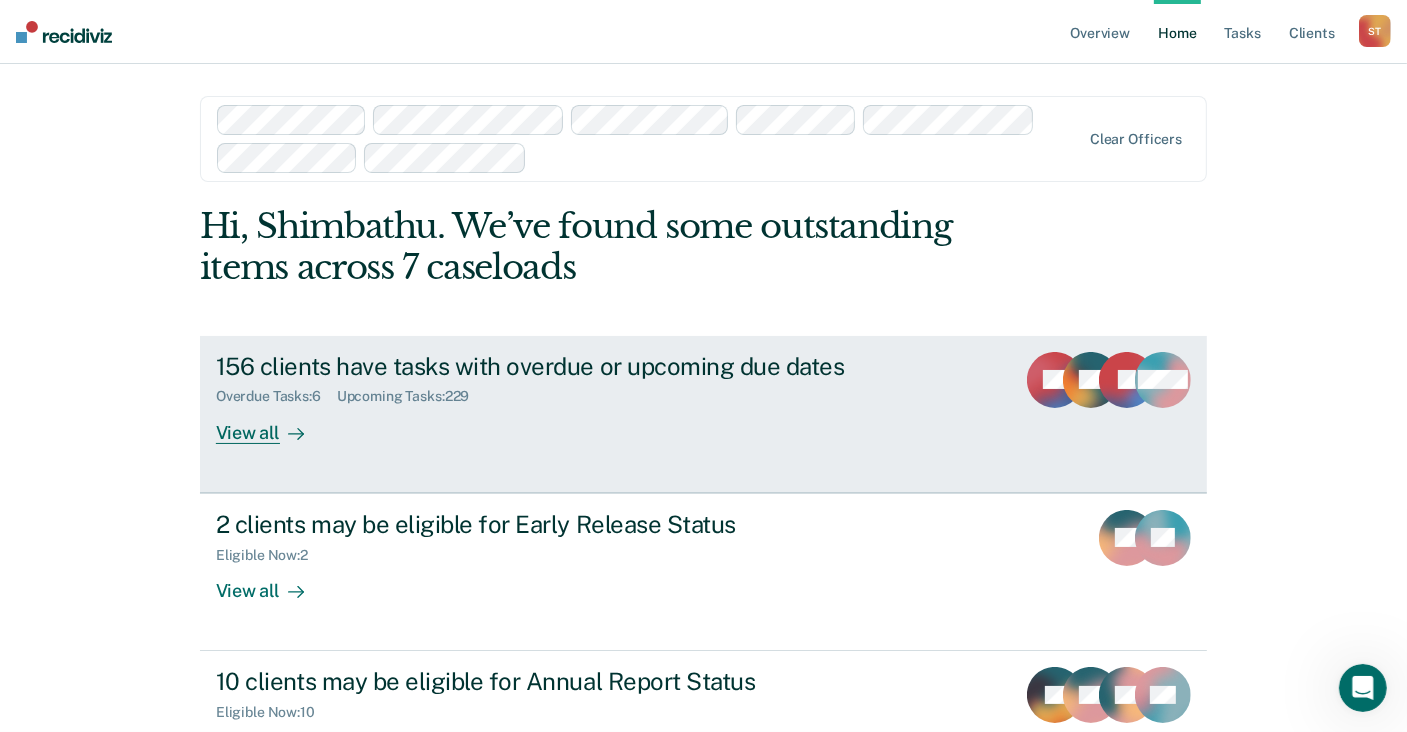 click on "View all" at bounding box center [272, 424] 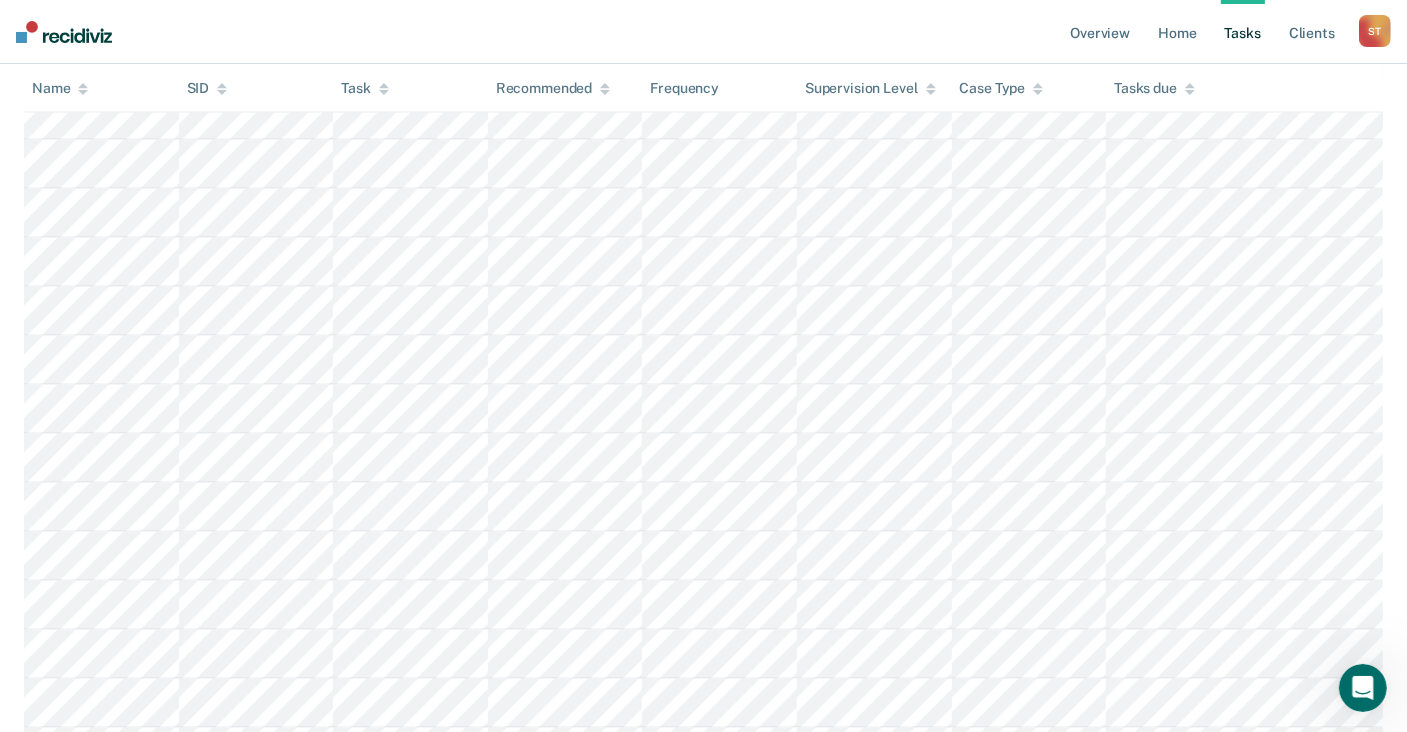 scroll, scrollTop: 2500, scrollLeft: 0, axis: vertical 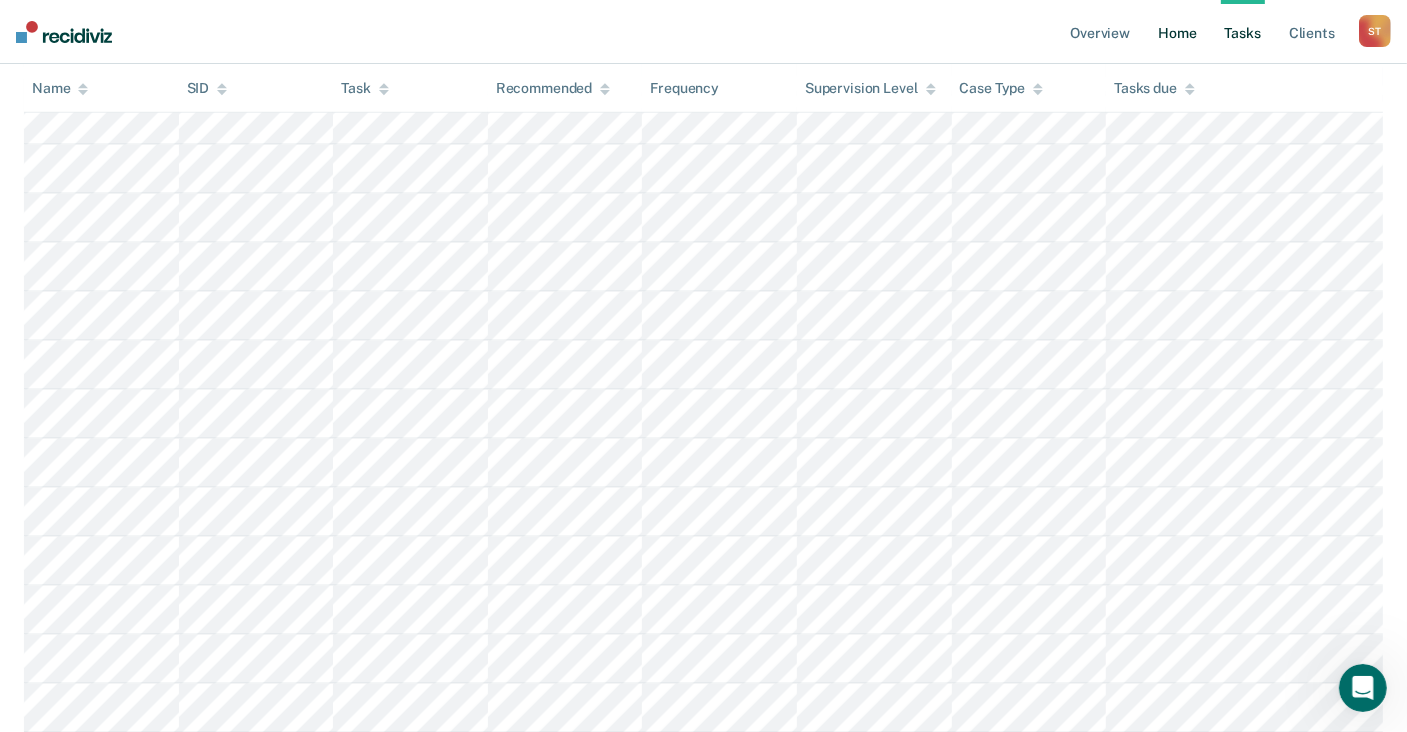 click on "Home" at bounding box center [1177, 32] 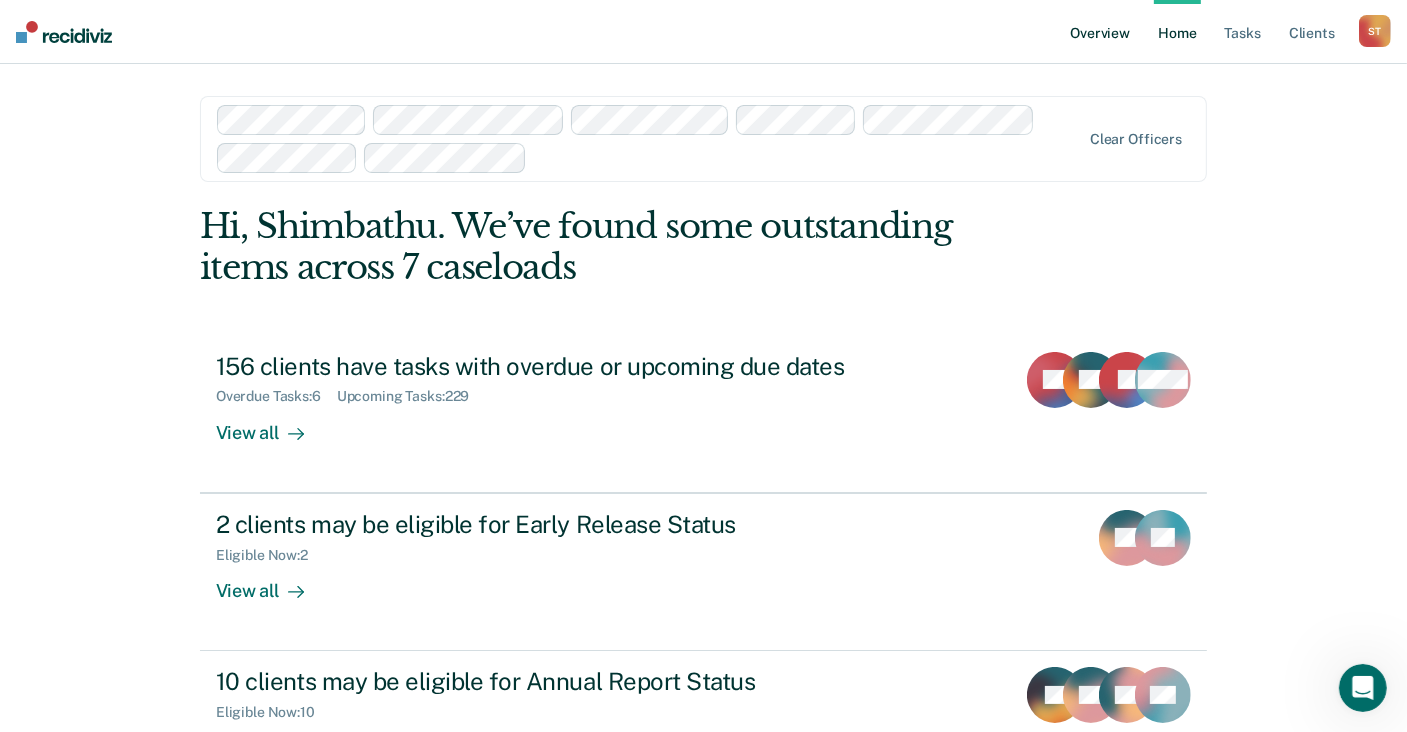 click on "Overview" at bounding box center [1100, 32] 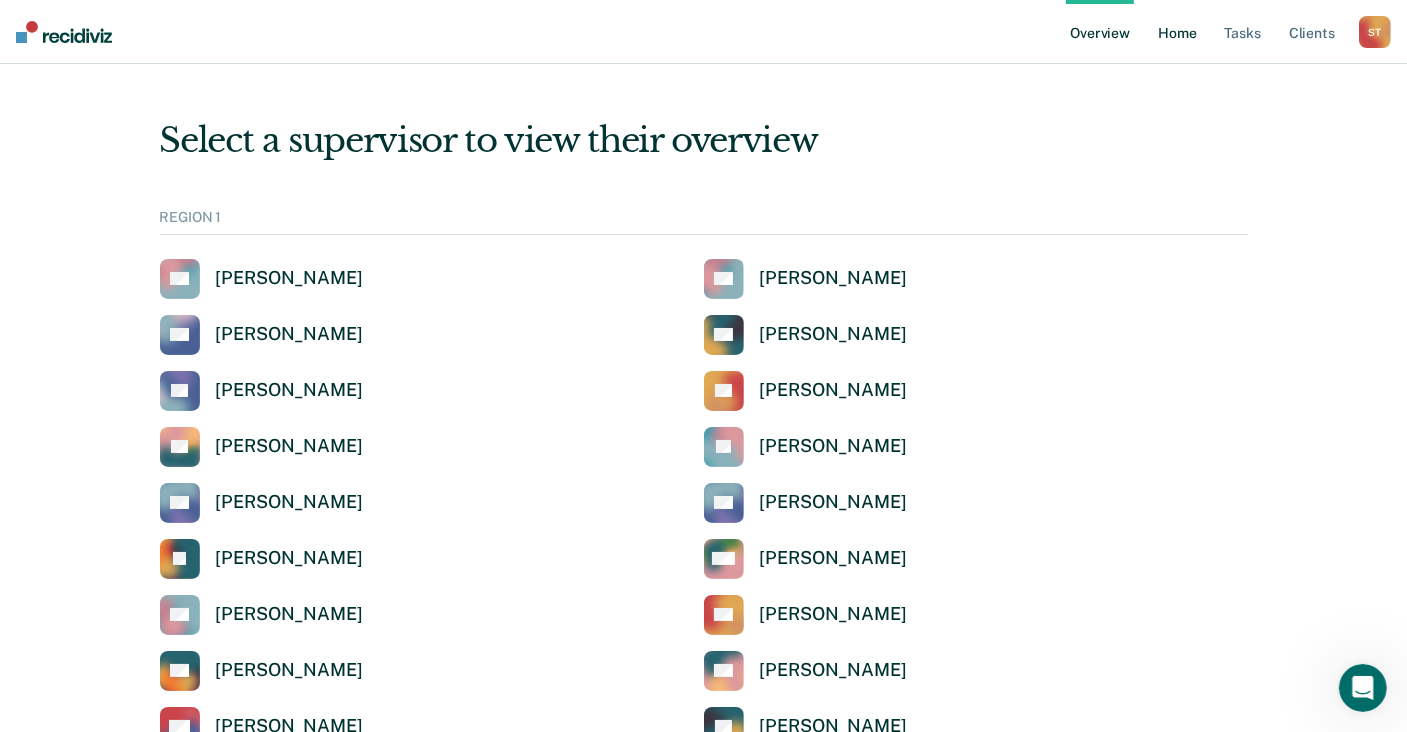 click on "Home" at bounding box center [1177, 32] 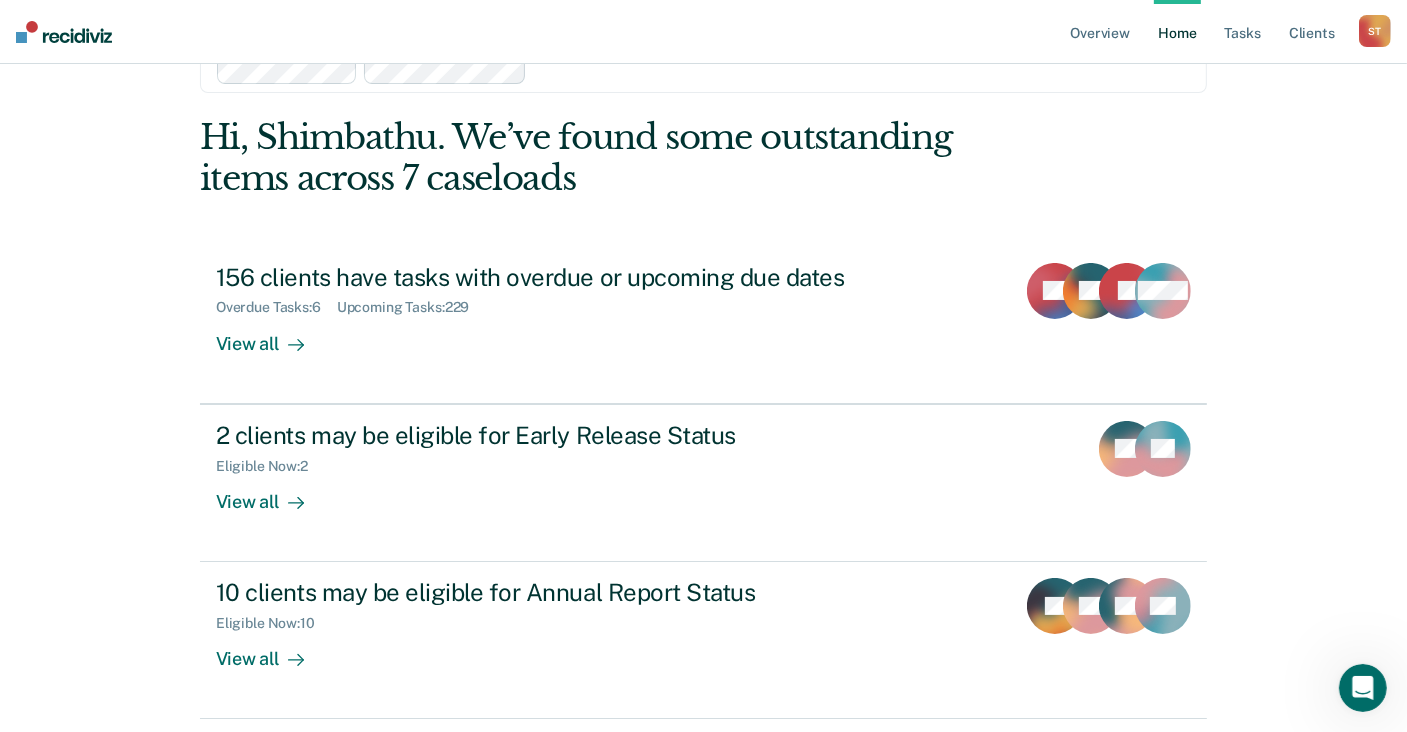 scroll, scrollTop: 0, scrollLeft: 0, axis: both 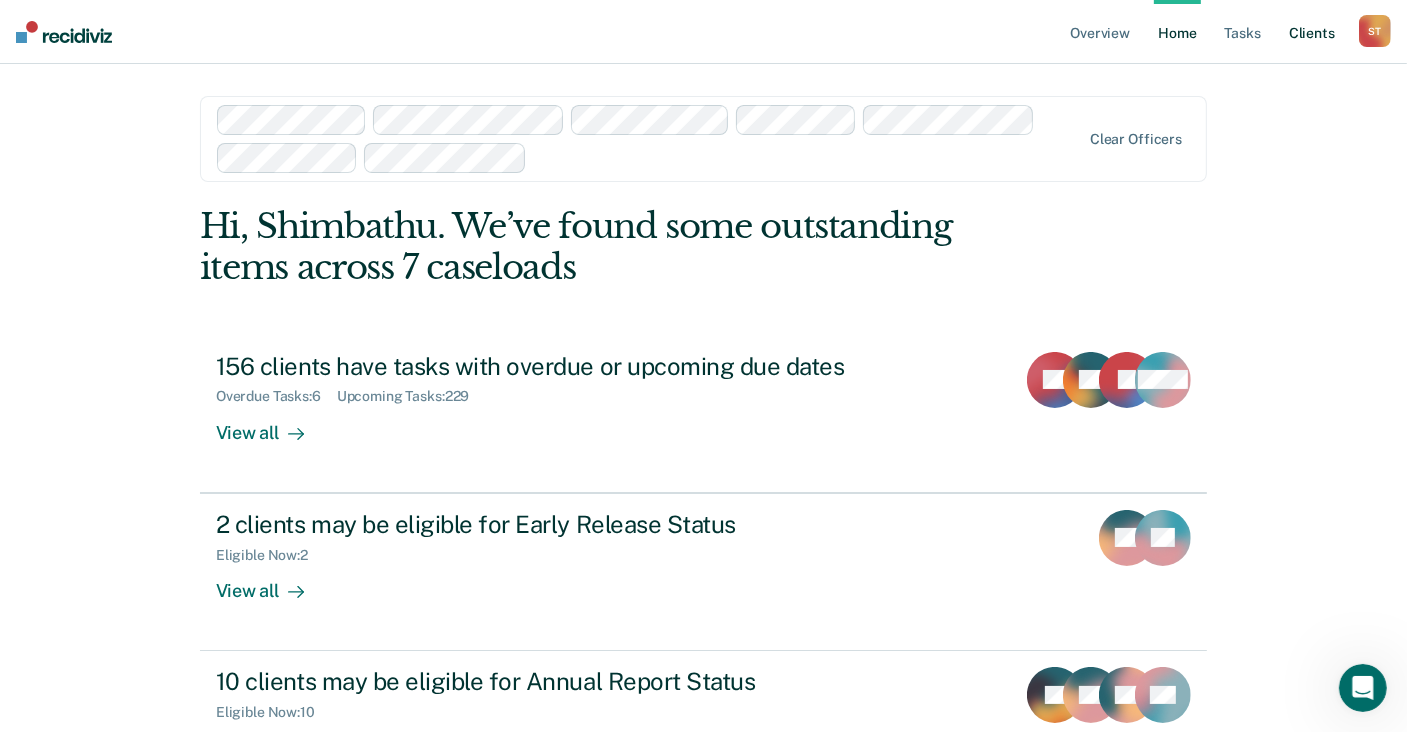 click on "Client s" at bounding box center (1312, 32) 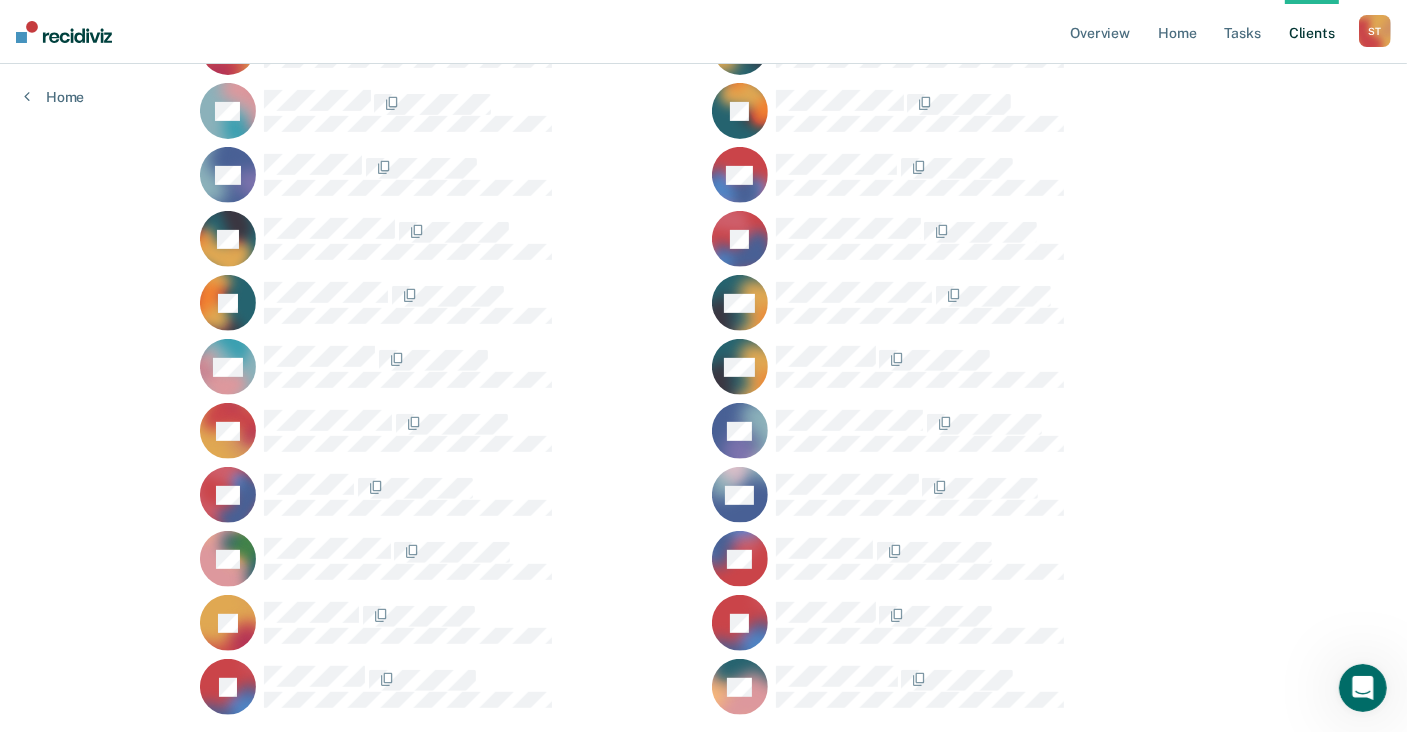 scroll, scrollTop: 700, scrollLeft: 0, axis: vertical 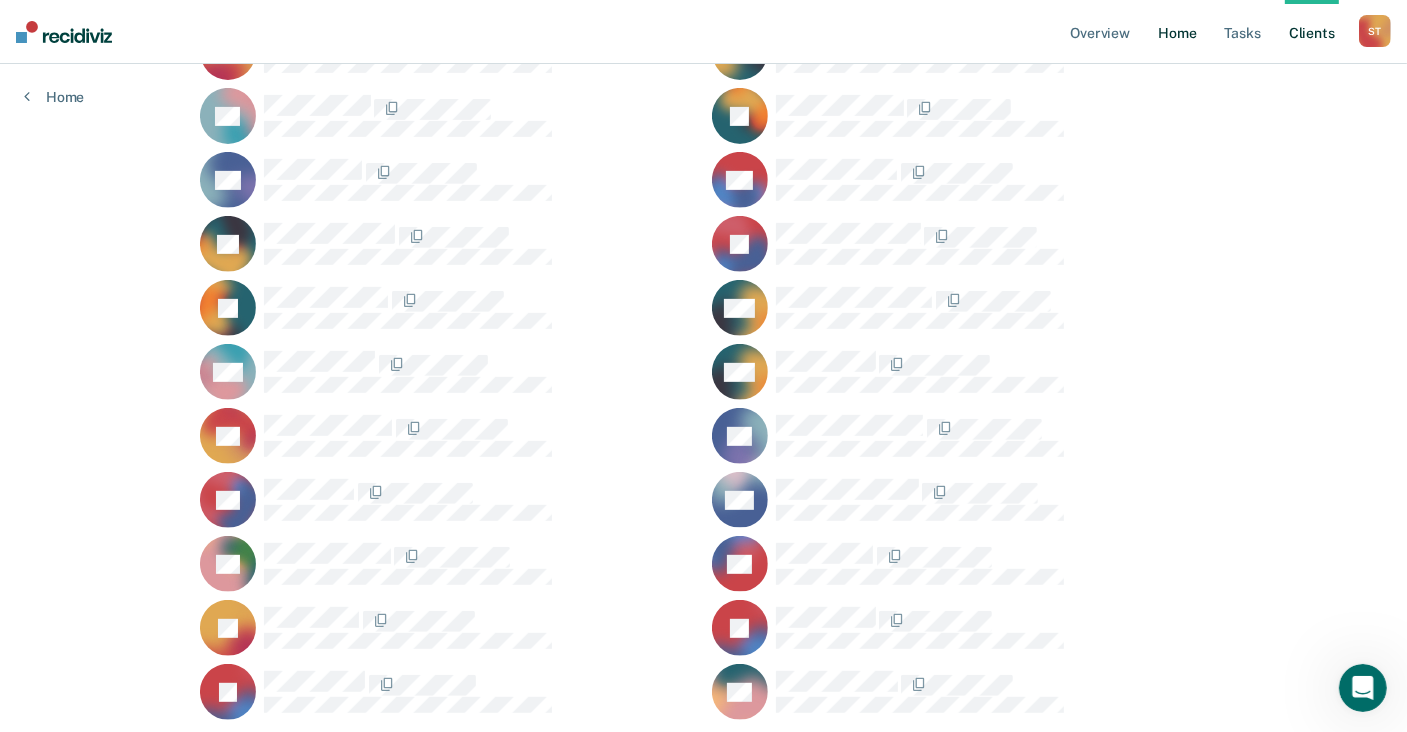 click on "Home" at bounding box center [1177, 32] 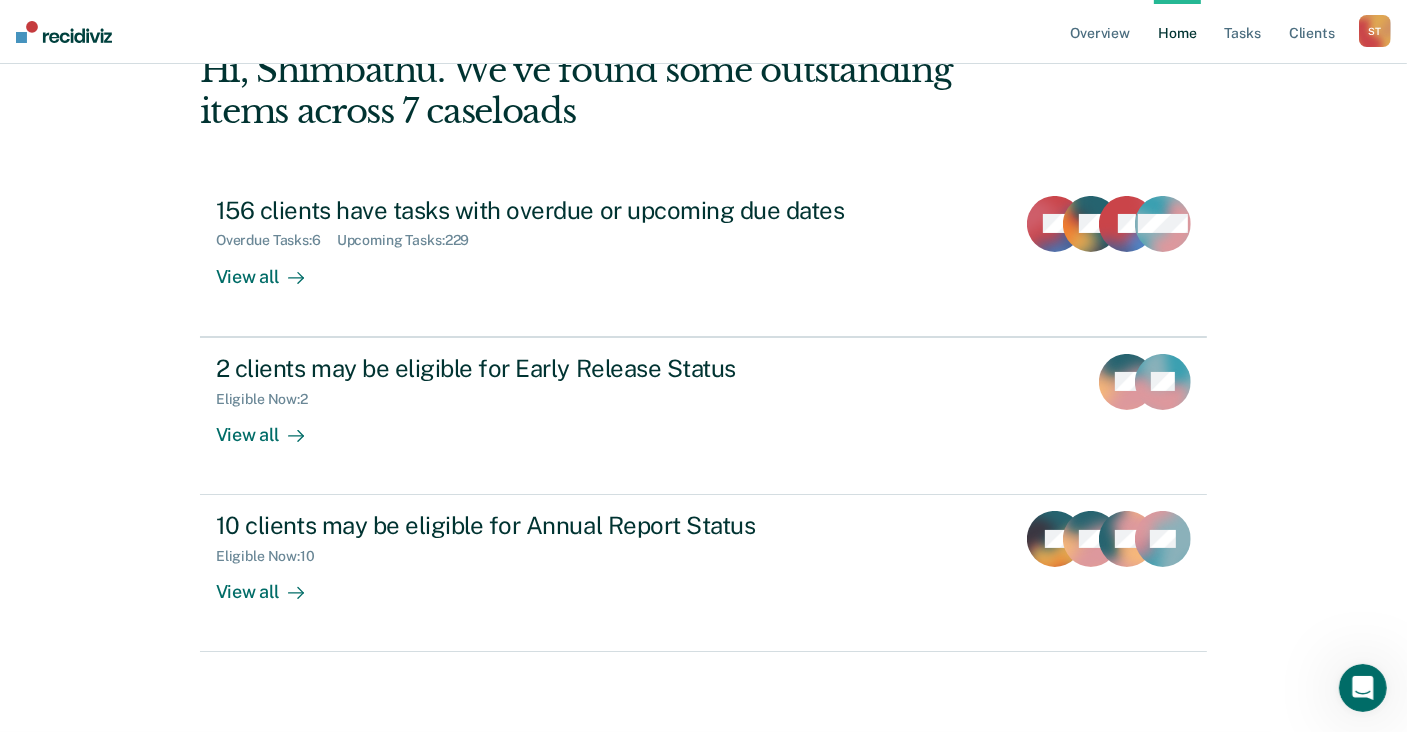 scroll, scrollTop: 0, scrollLeft: 0, axis: both 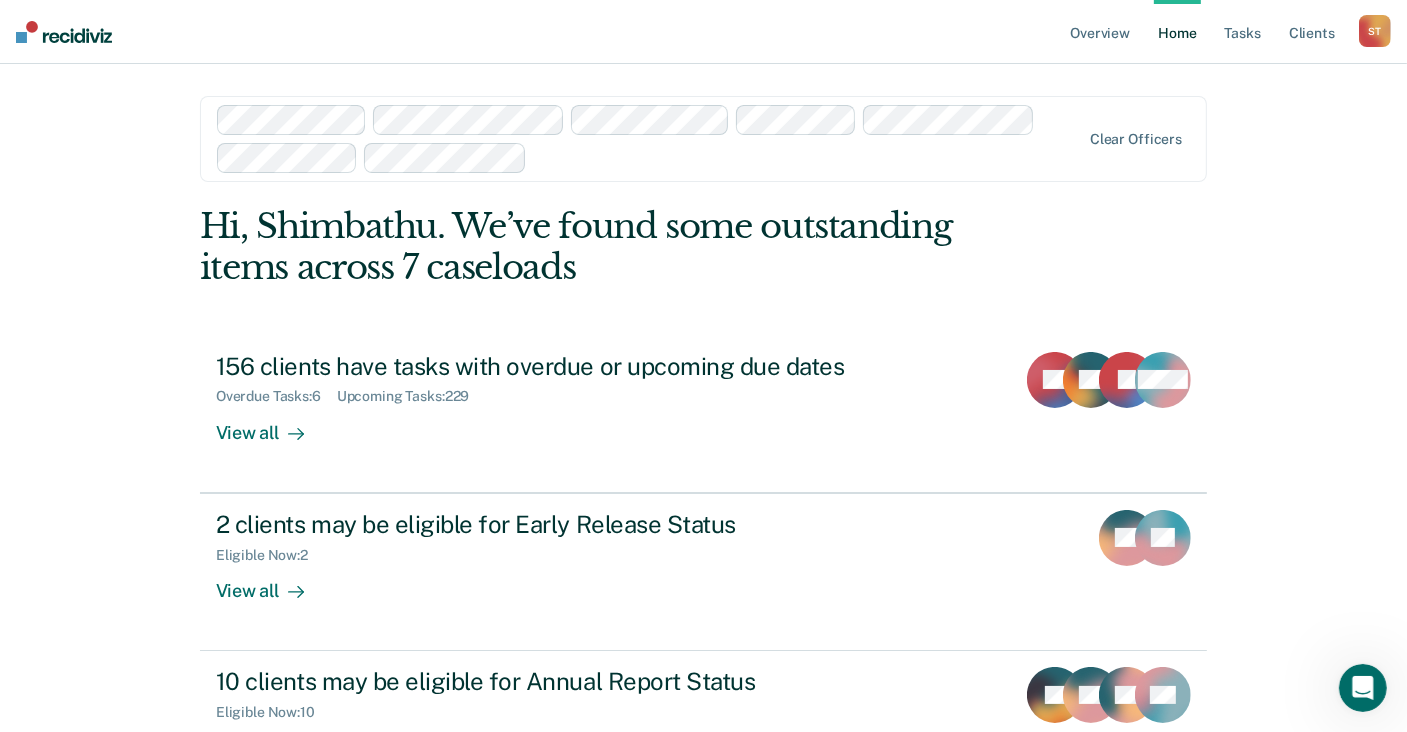 click on "Home" at bounding box center [1177, 32] 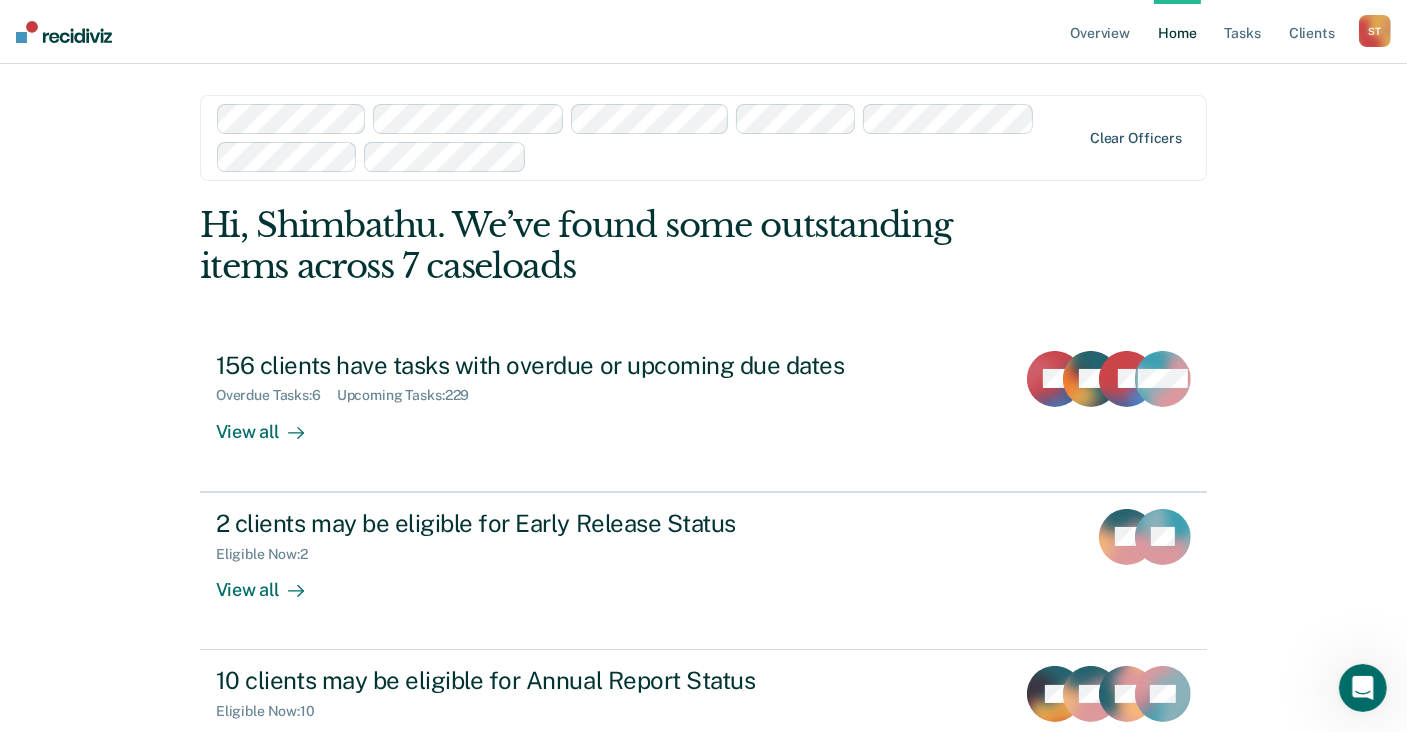 scroll, scrollTop: 0, scrollLeft: 0, axis: both 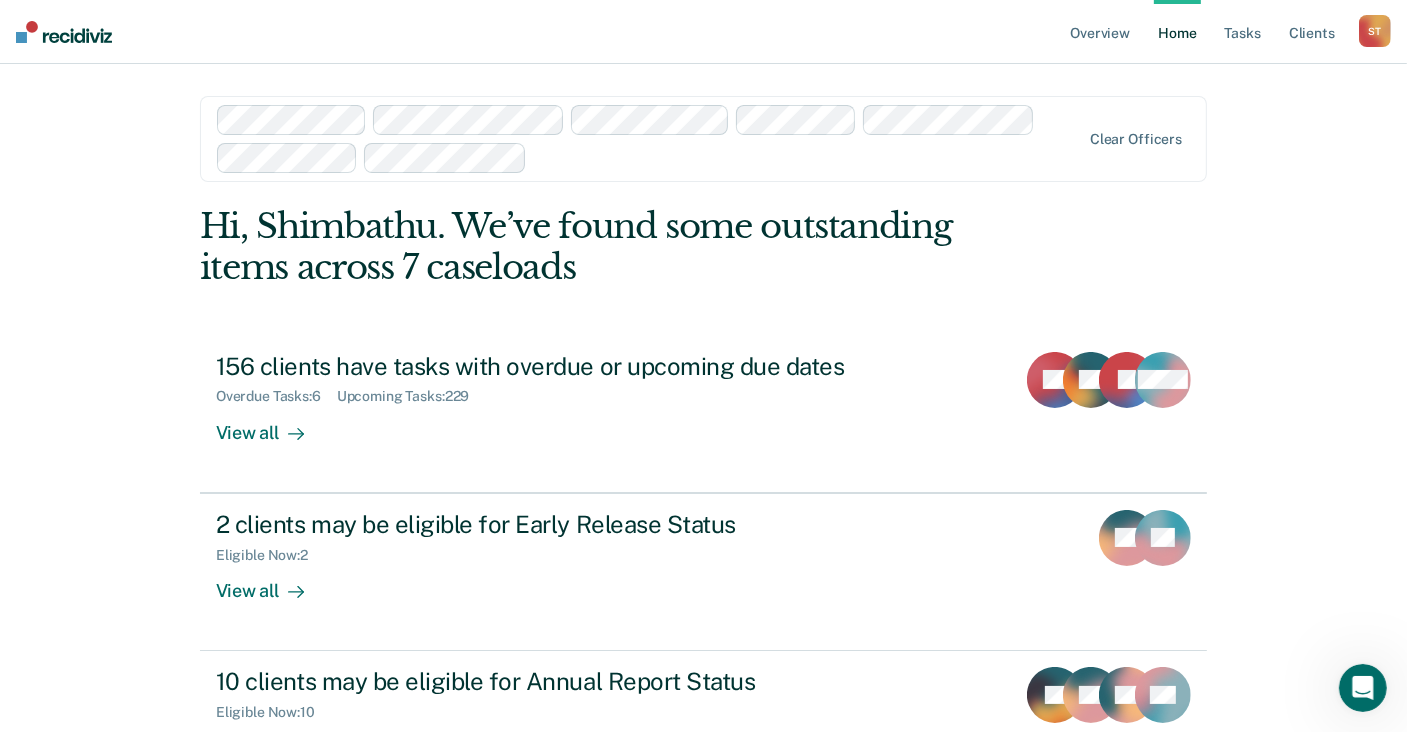 click on "S T" at bounding box center [1375, 31] 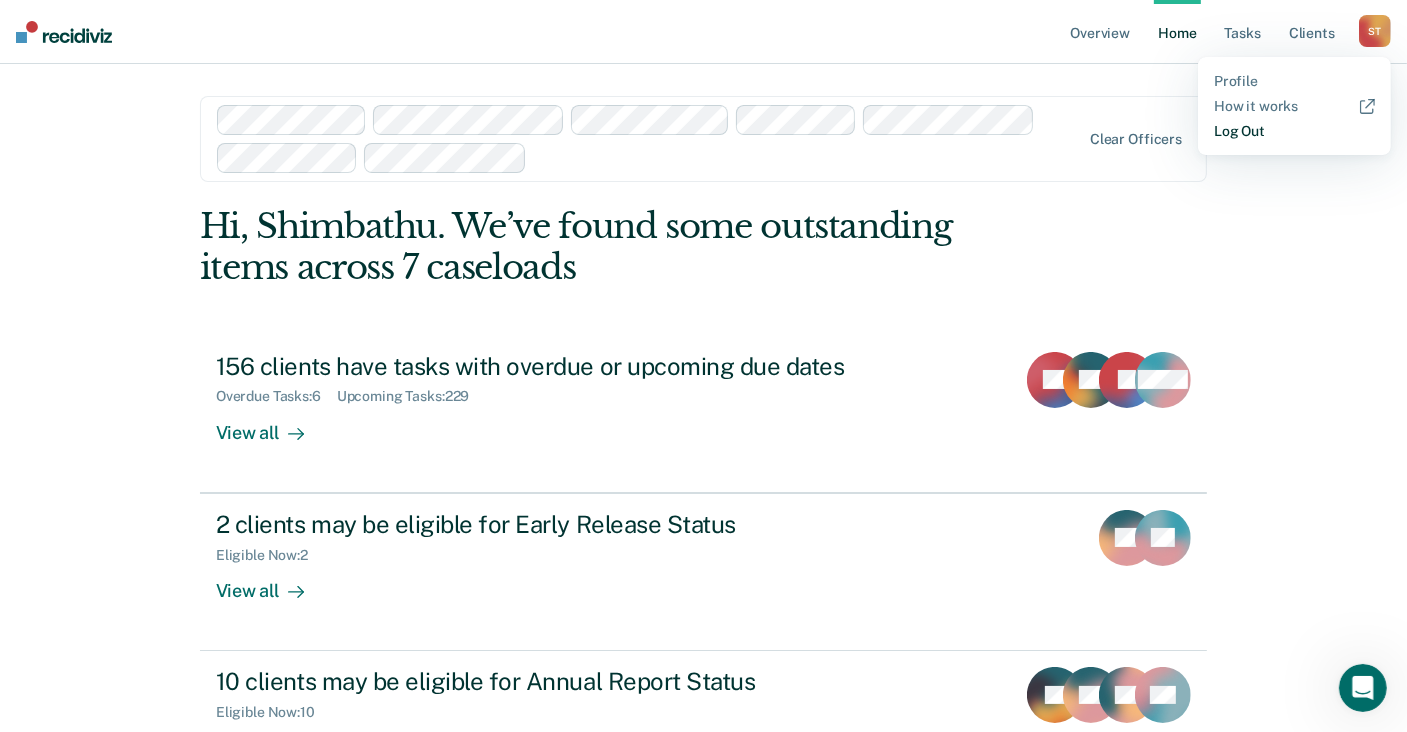 click on "Log Out" at bounding box center (1294, 131) 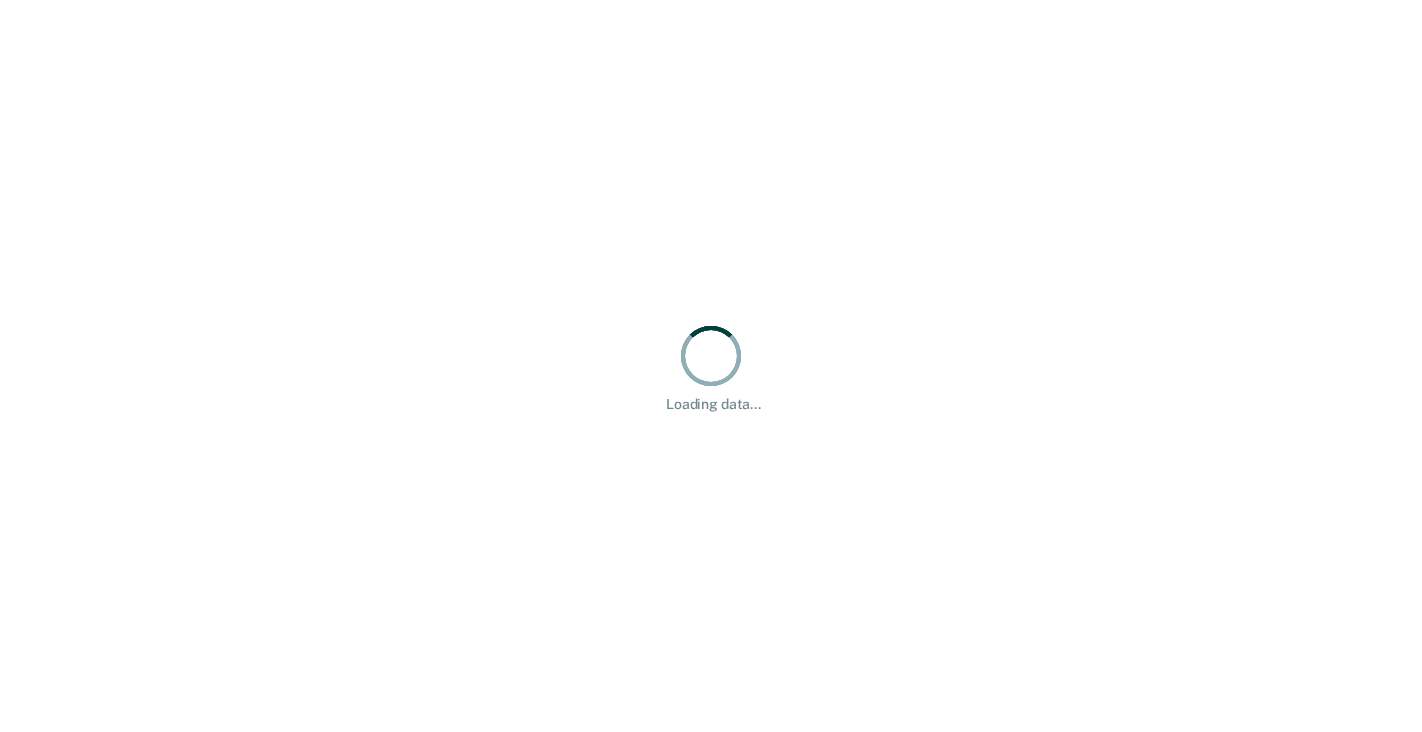 scroll, scrollTop: 0, scrollLeft: 0, axis: both 